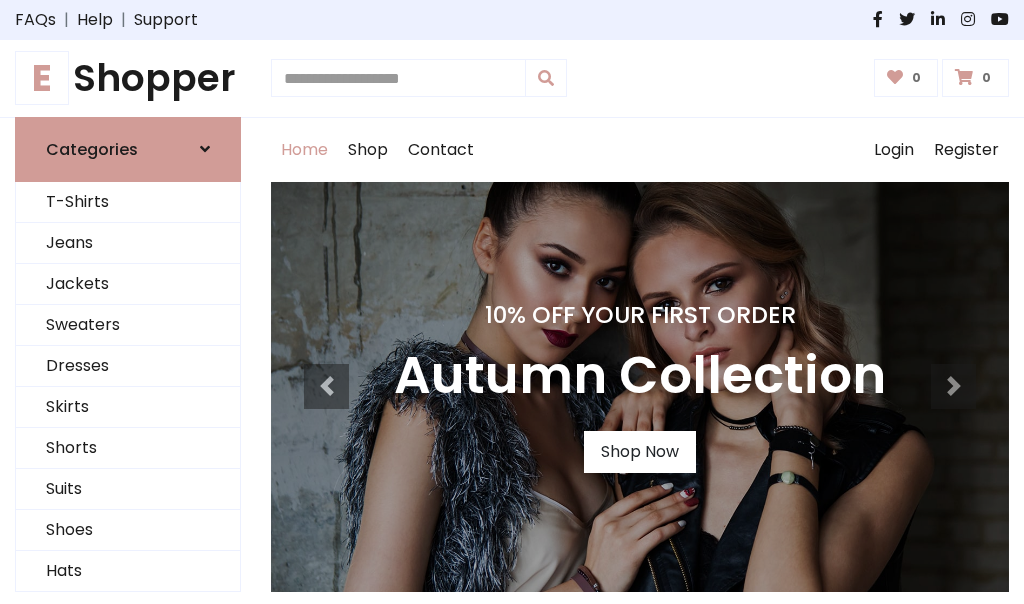scroll, scrollTop: 0, scrollLeft: 0, axis: both 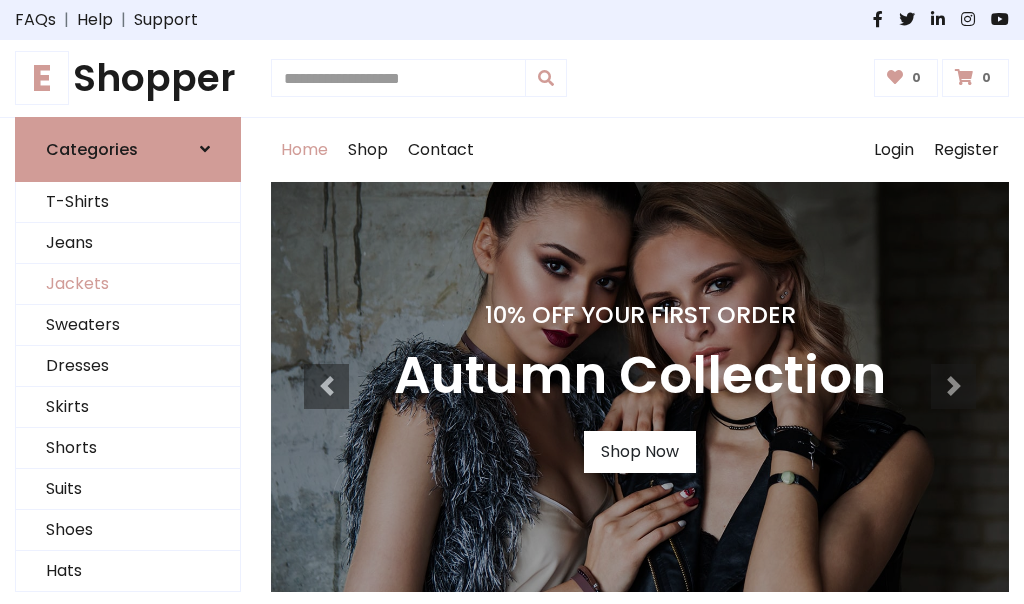 click on "Jackets" at bounding box center [128, 284] 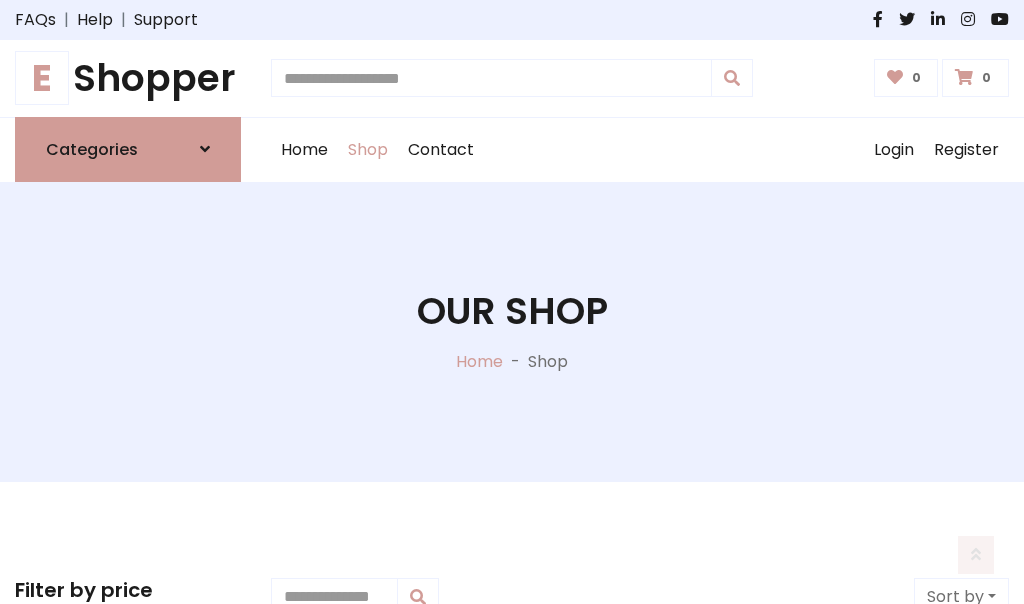 scroll, scrollTop: 904, scrollLeft: 0, axis: vertical 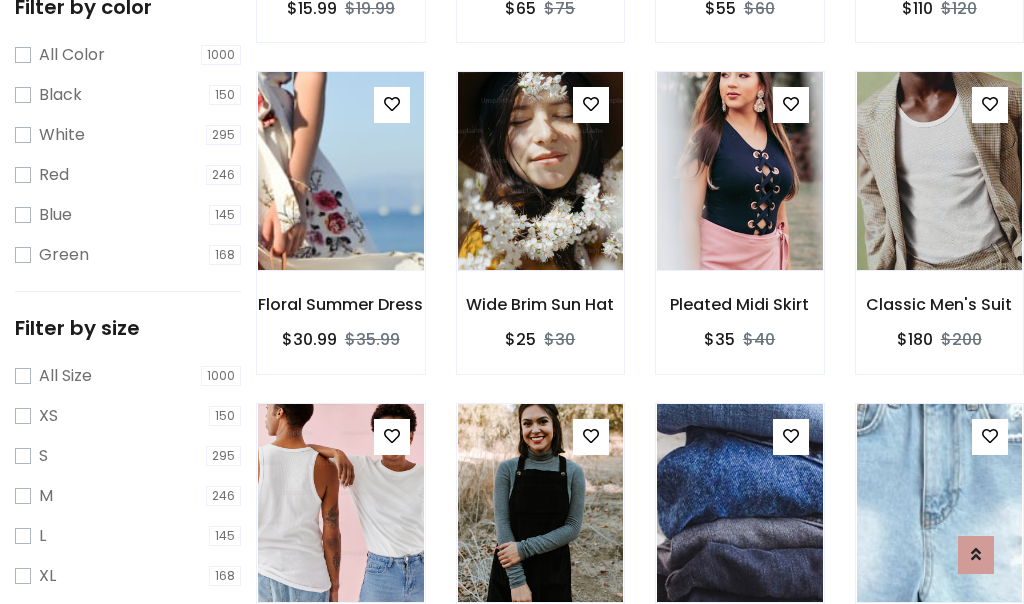 click at bounding box center [340, -160] 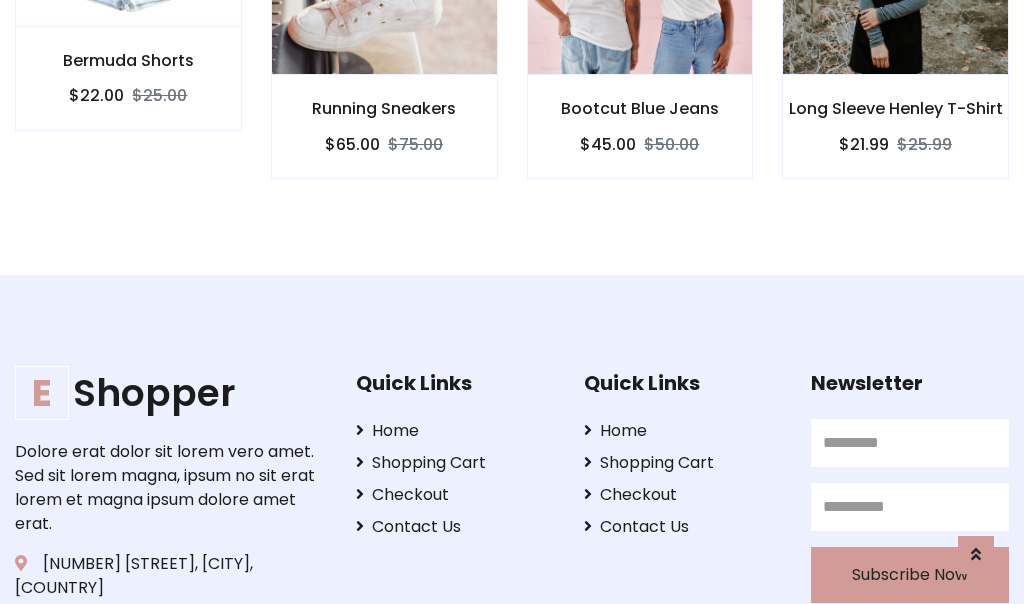 scroll, scrollTop: 0, scrollLeft: 0, axis: both 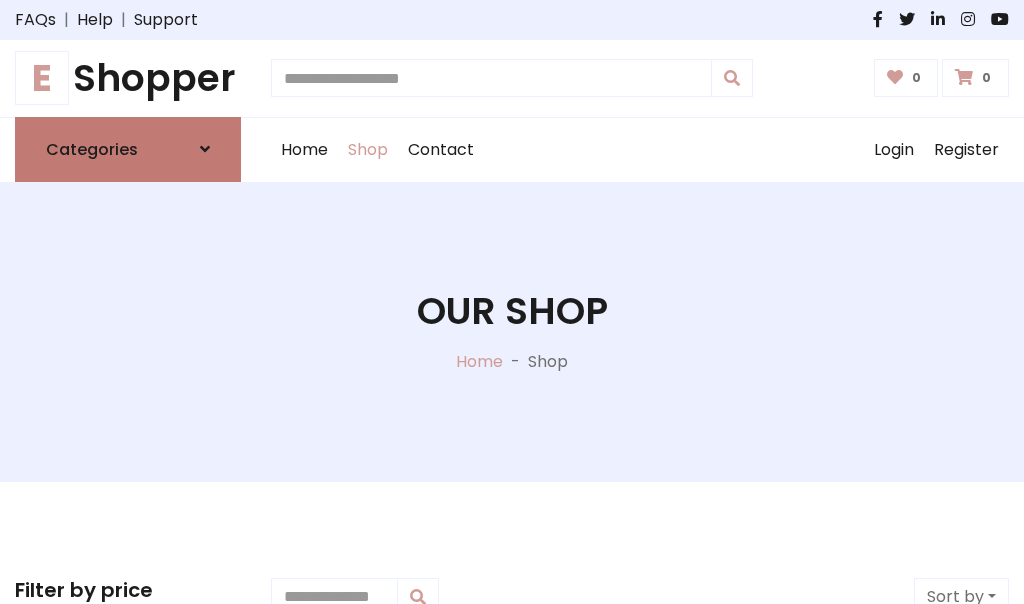 click on "Categories" at bounding box center [92, 149] 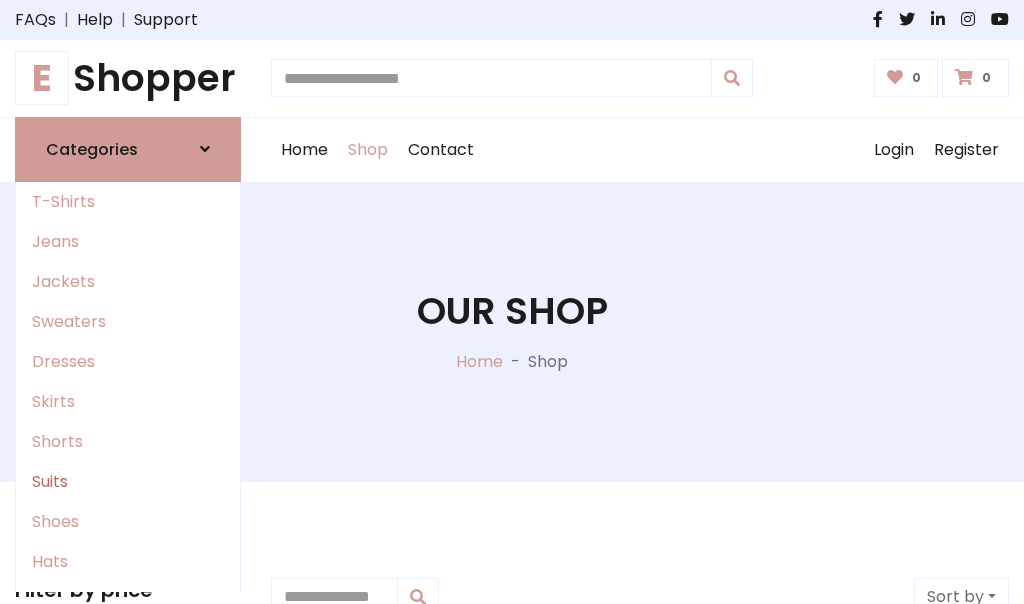 click on "Suits" at bounding box center (128, 482) 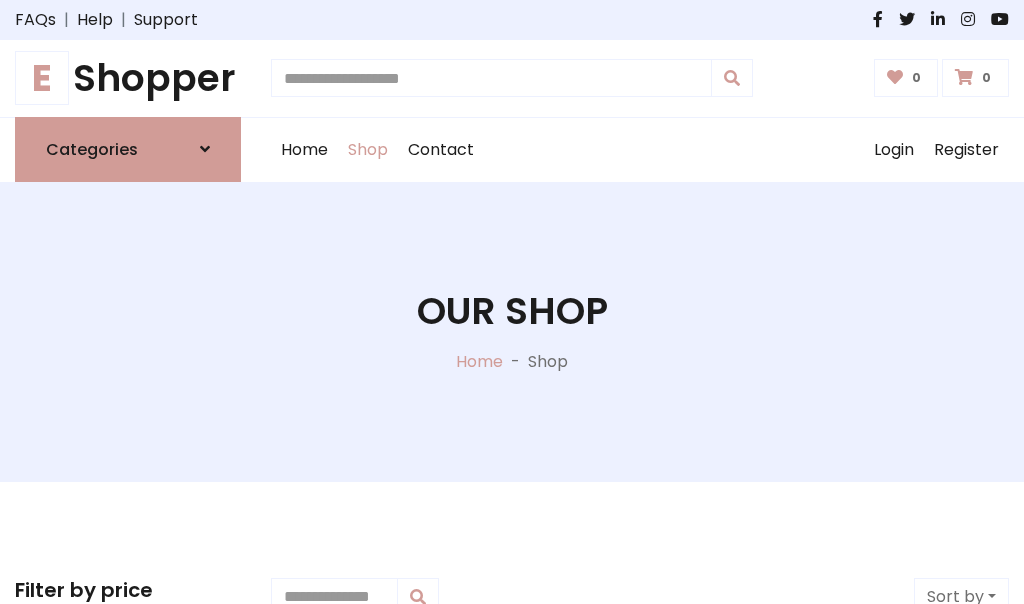 scroll, scrollTop: 1445, scrollLeft: 0, axis: vertical 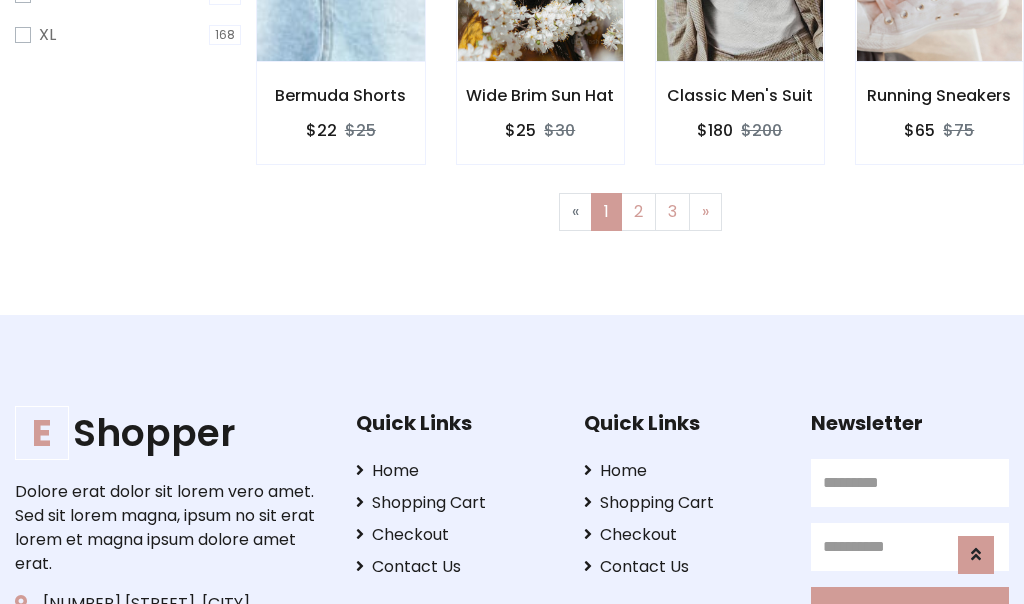 click at bounding box center (340, -38) 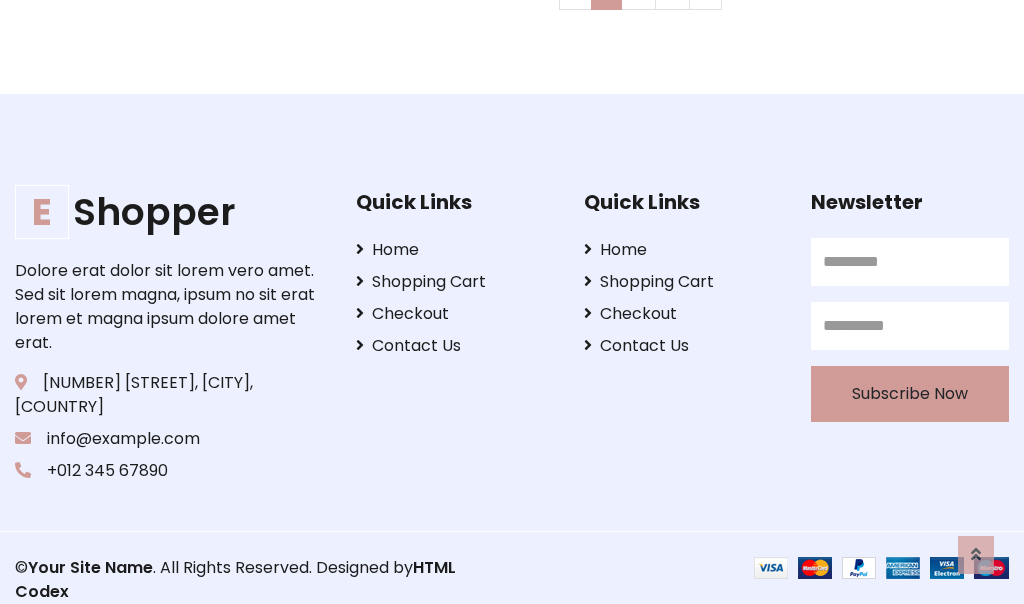 scroll, scrollTop: 0, scrollLeft: 0, axis: both 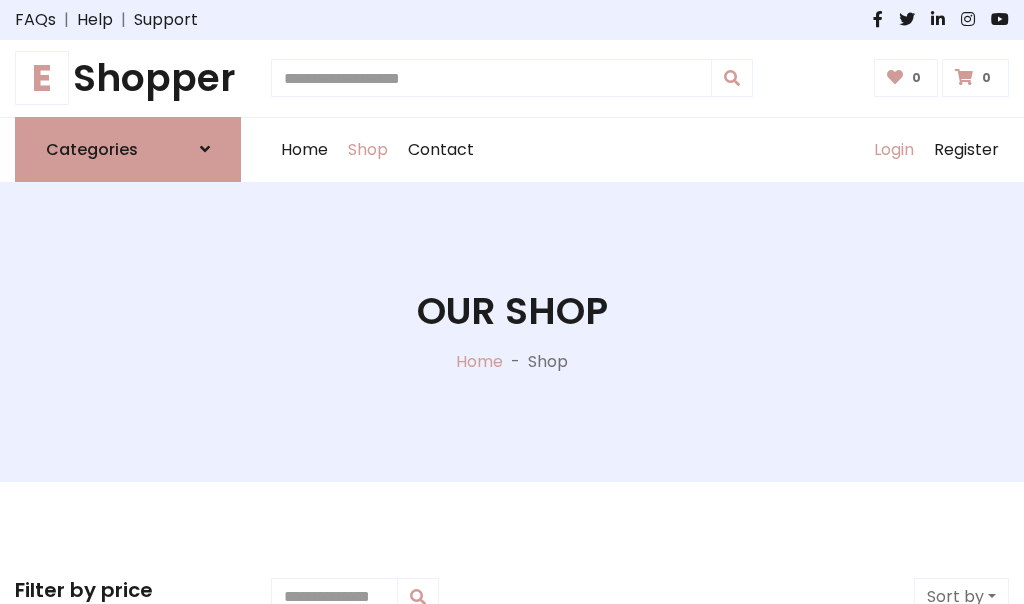 click on "Login" at bounding box center (894, 150) 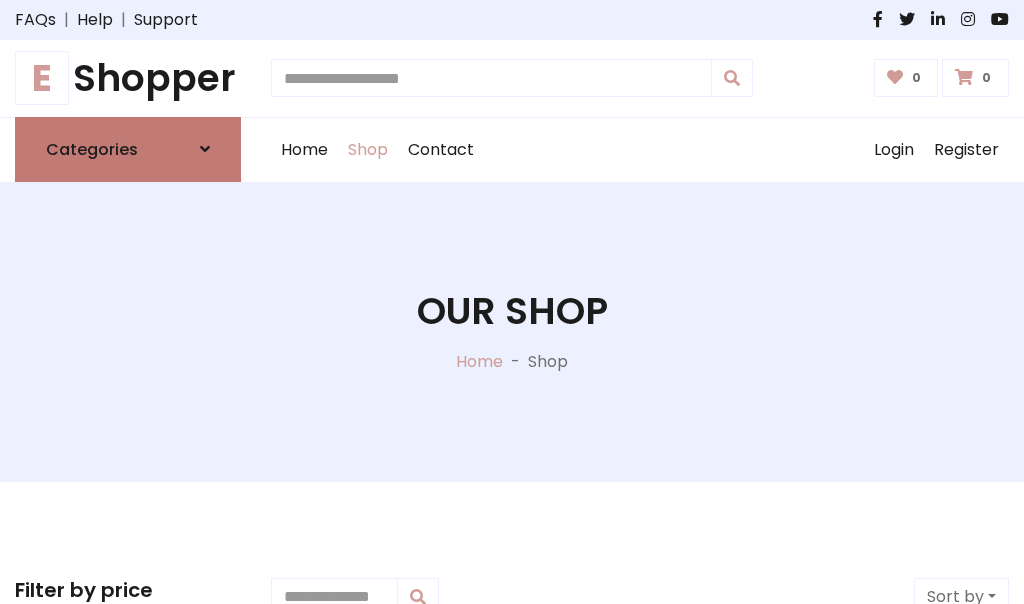 click at bounding box center (205, 149) 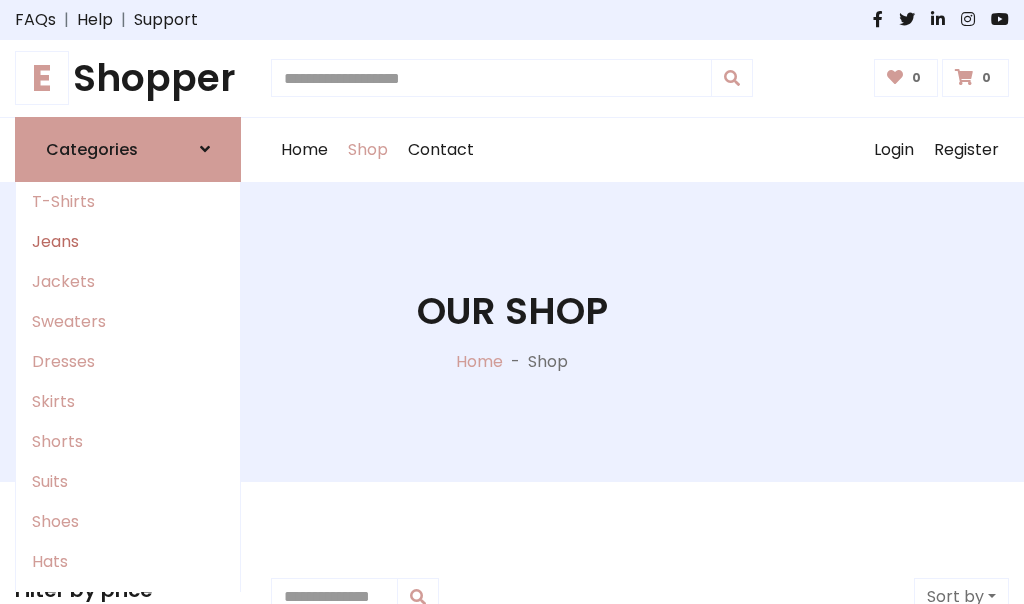 click on "Jeans" at bounding box center (128, 242) 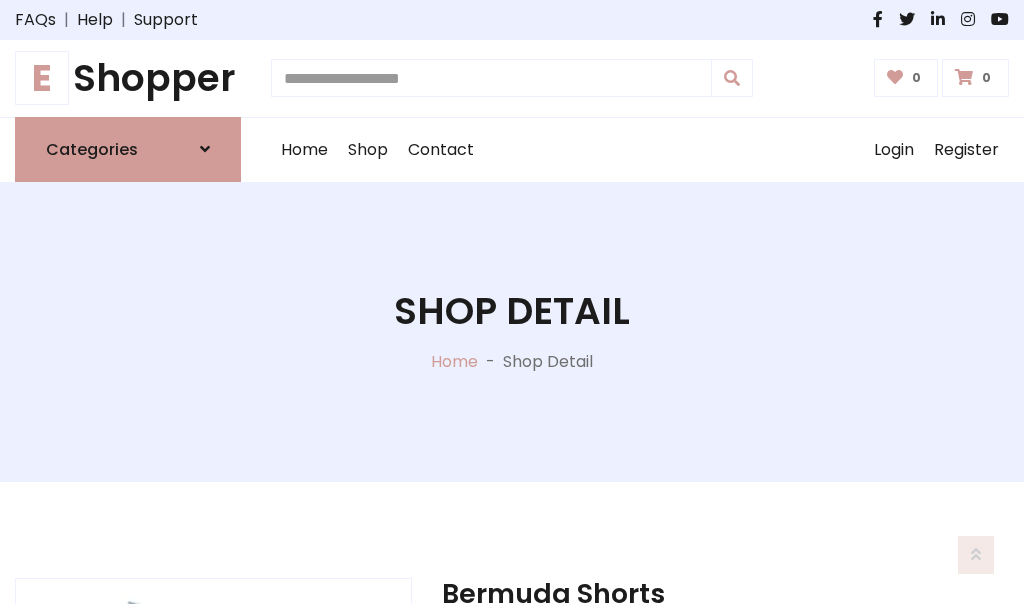 scroll, scrollTop: 1869, scrollLeft: 0, axis: vertical 